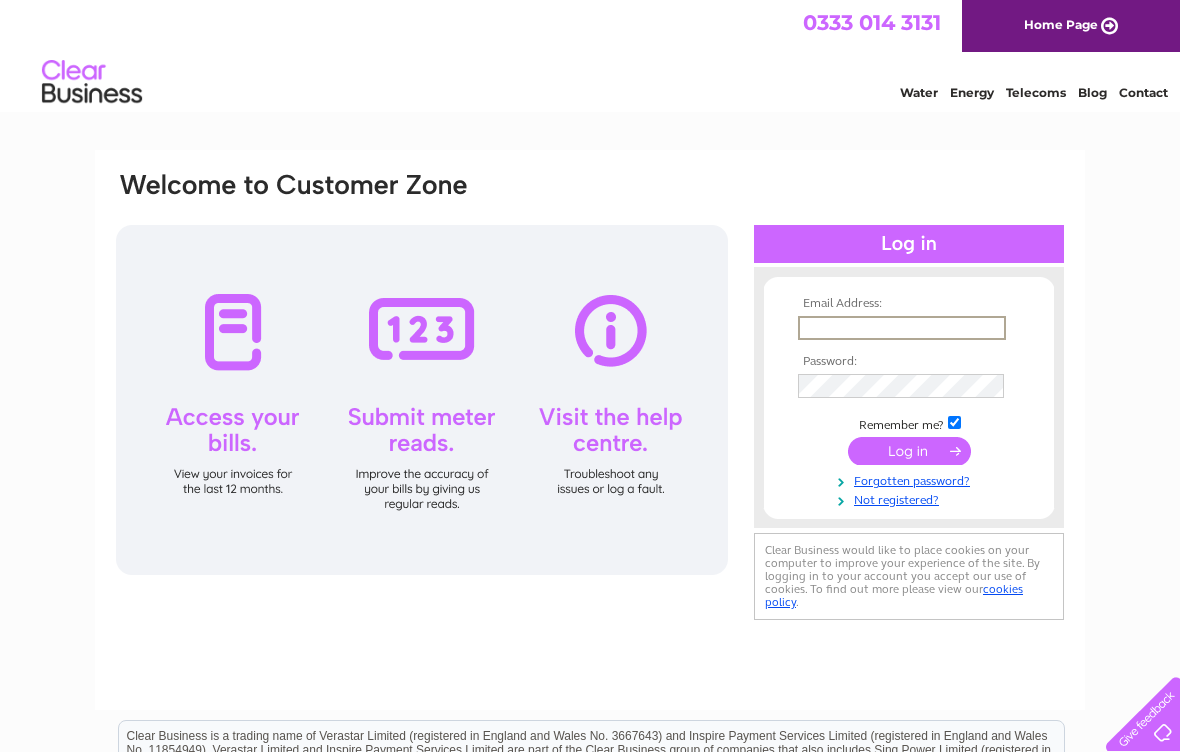 scroll, scrollTop: 0, scrollLeft: 0, axis: both 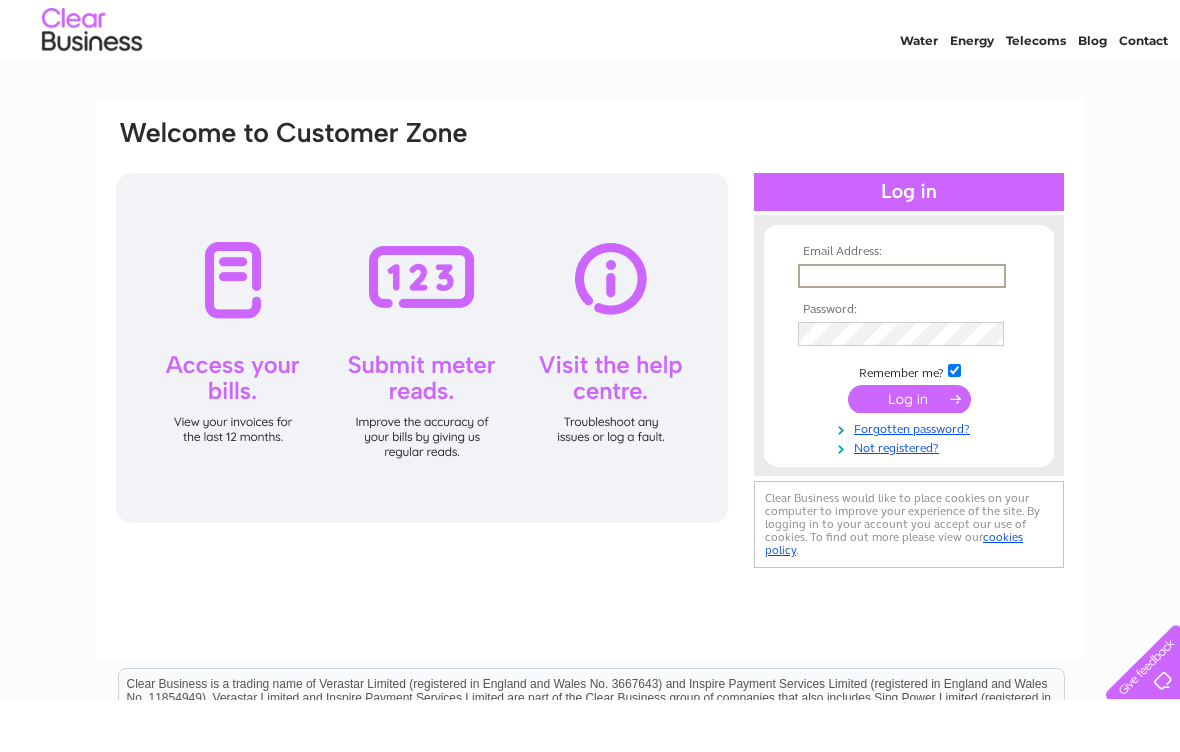 click at bounding box center (902, 328) 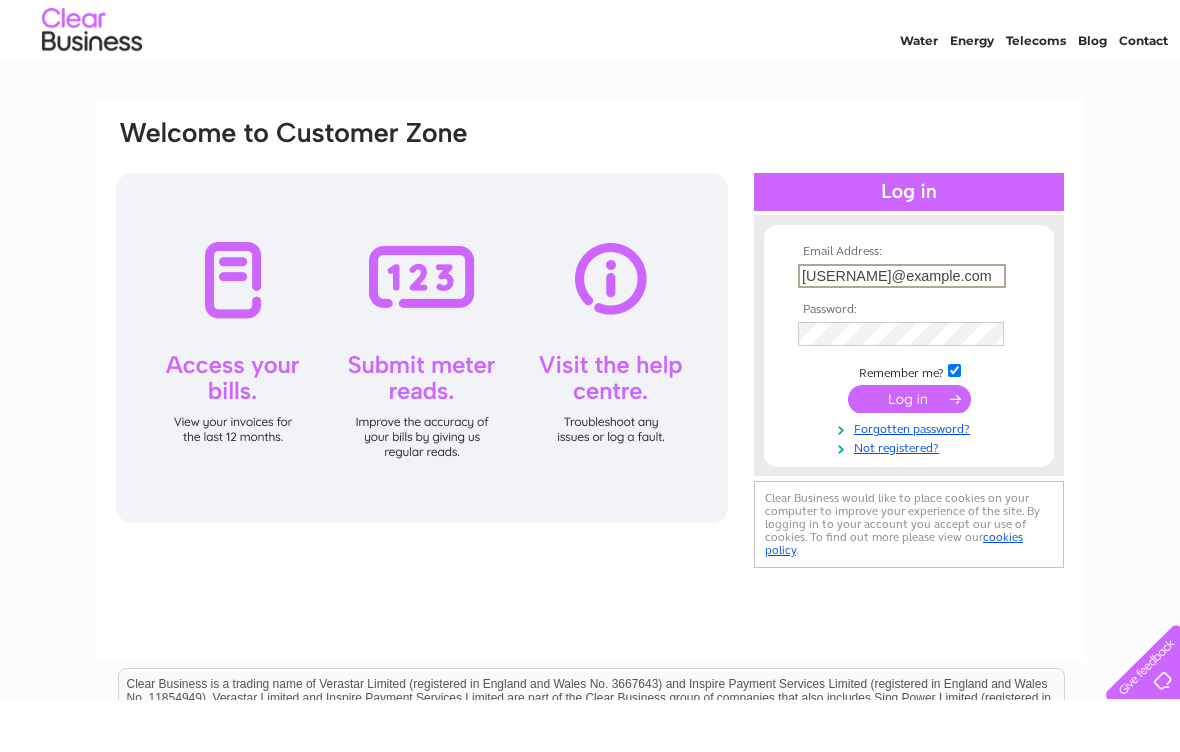 click at bounding box center (909, 451) 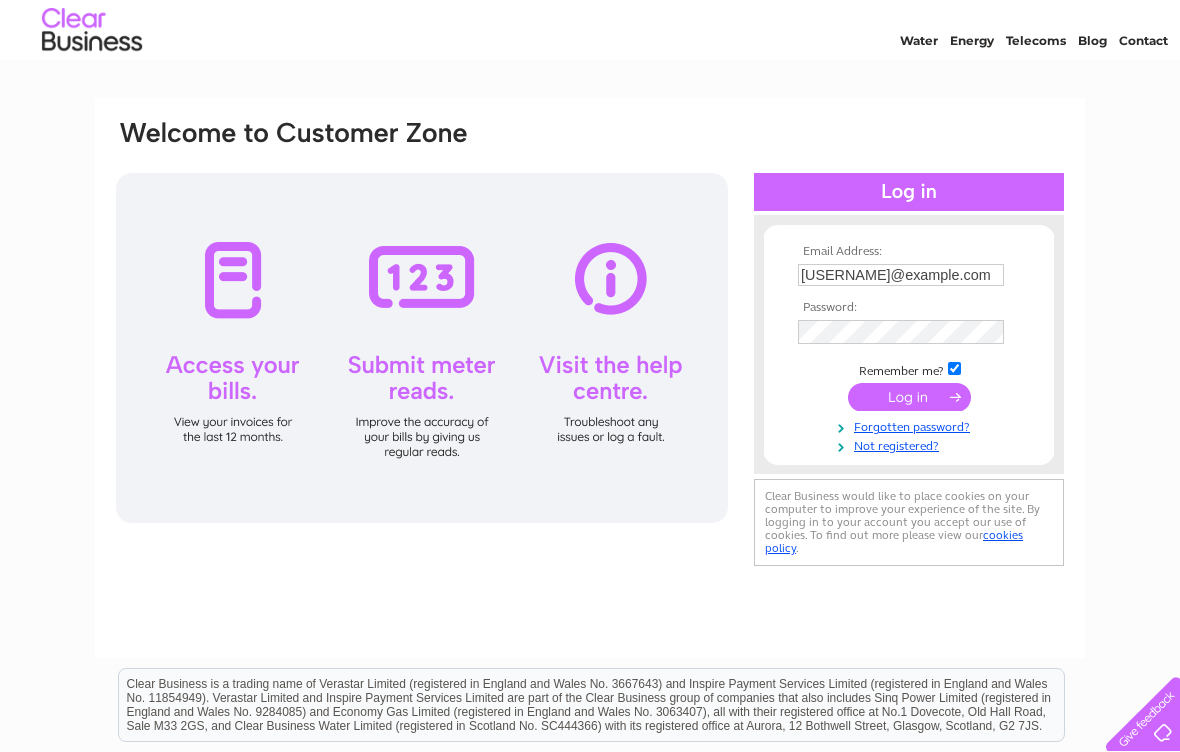 click at bounding box center (909, 397) 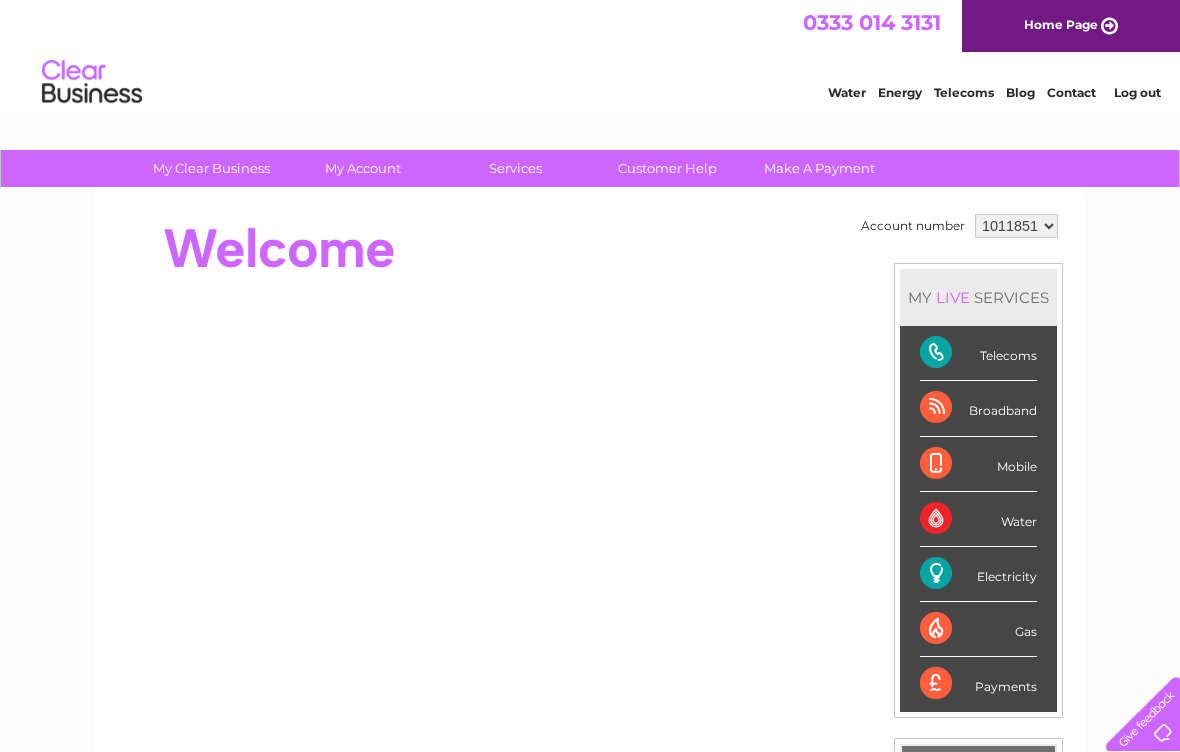 scroll, scrollTop: 0, scrollLeft: 0, axis: both 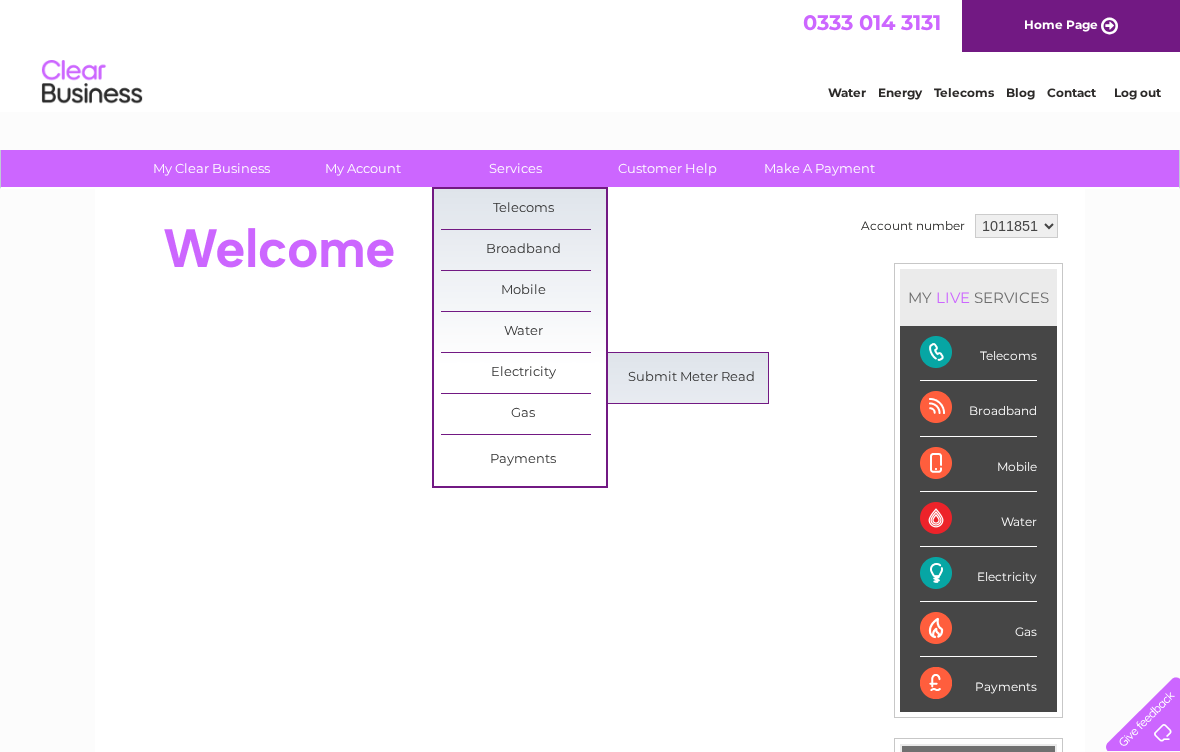 click on "Submit Meter Read" at bounding box center (691, 378) 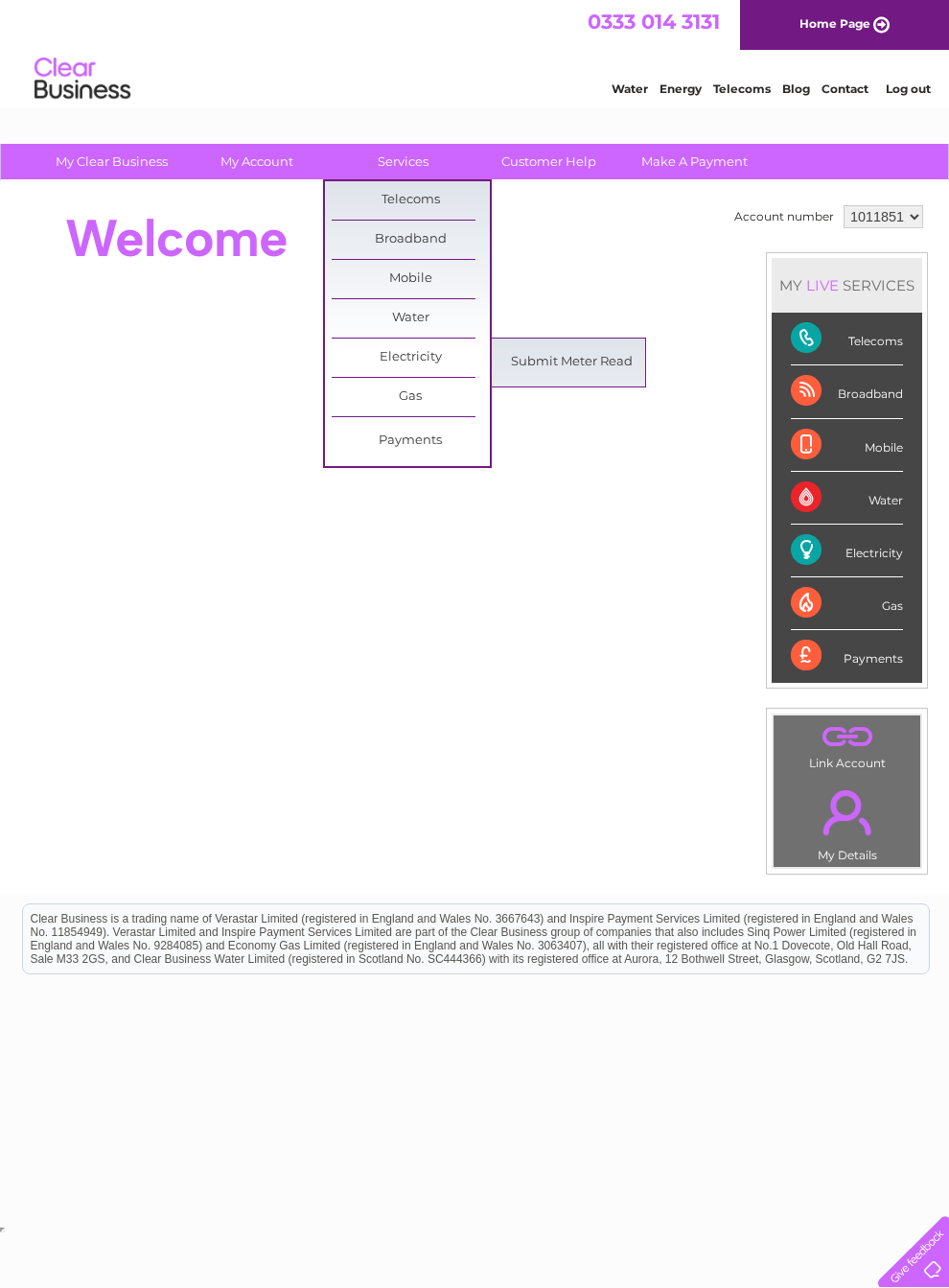 click on "Electricity" at bounding box center [846, 550] 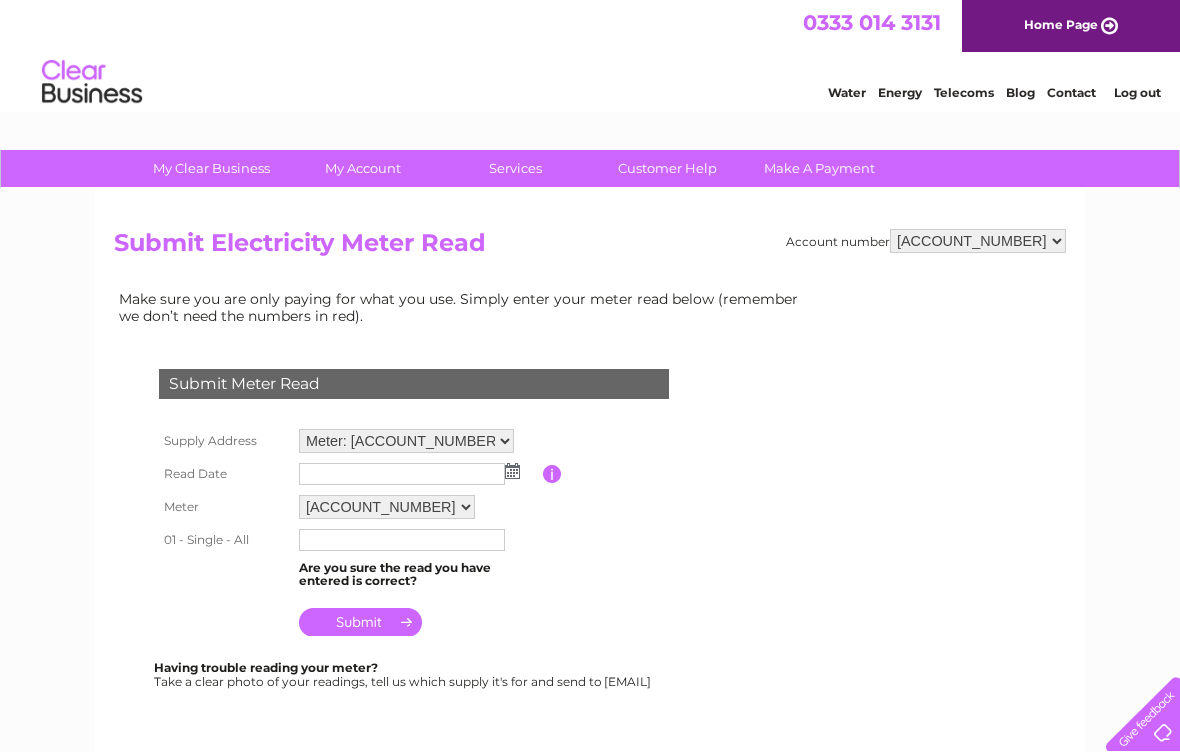 scroll, scrollTop: 0, scrollLeft: 0, axis: both 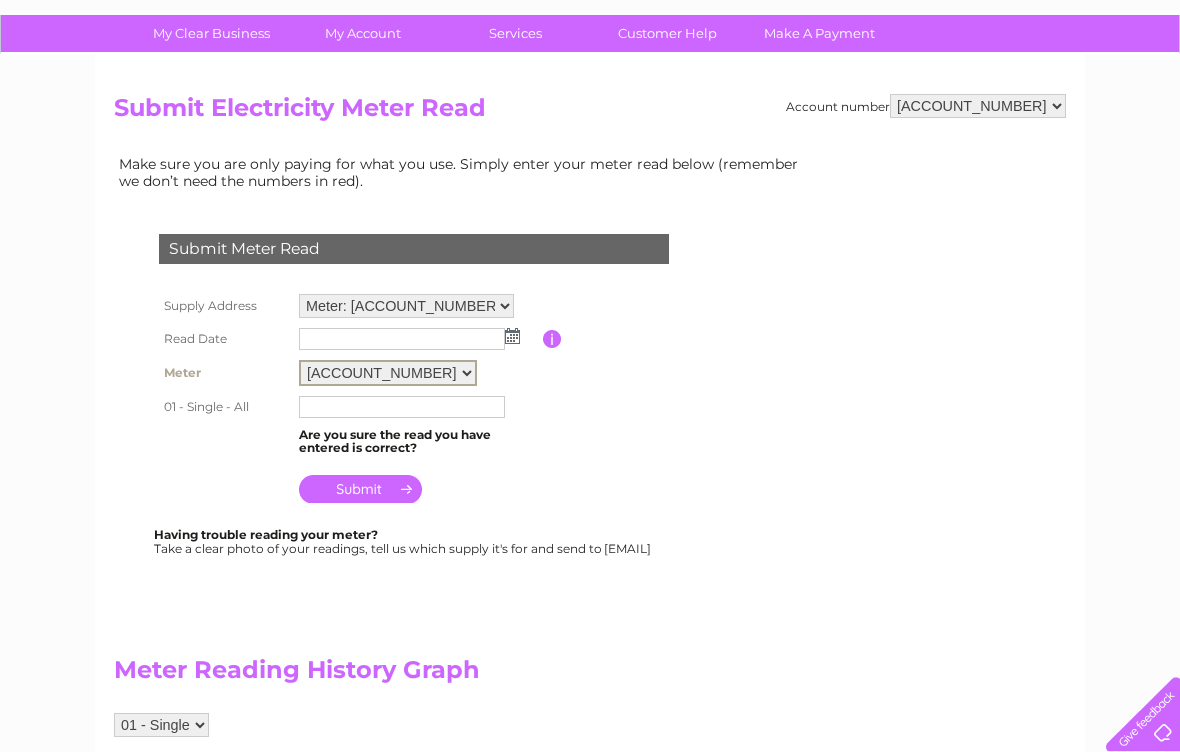 click on "P907833049" at bounding box center [388, 373] 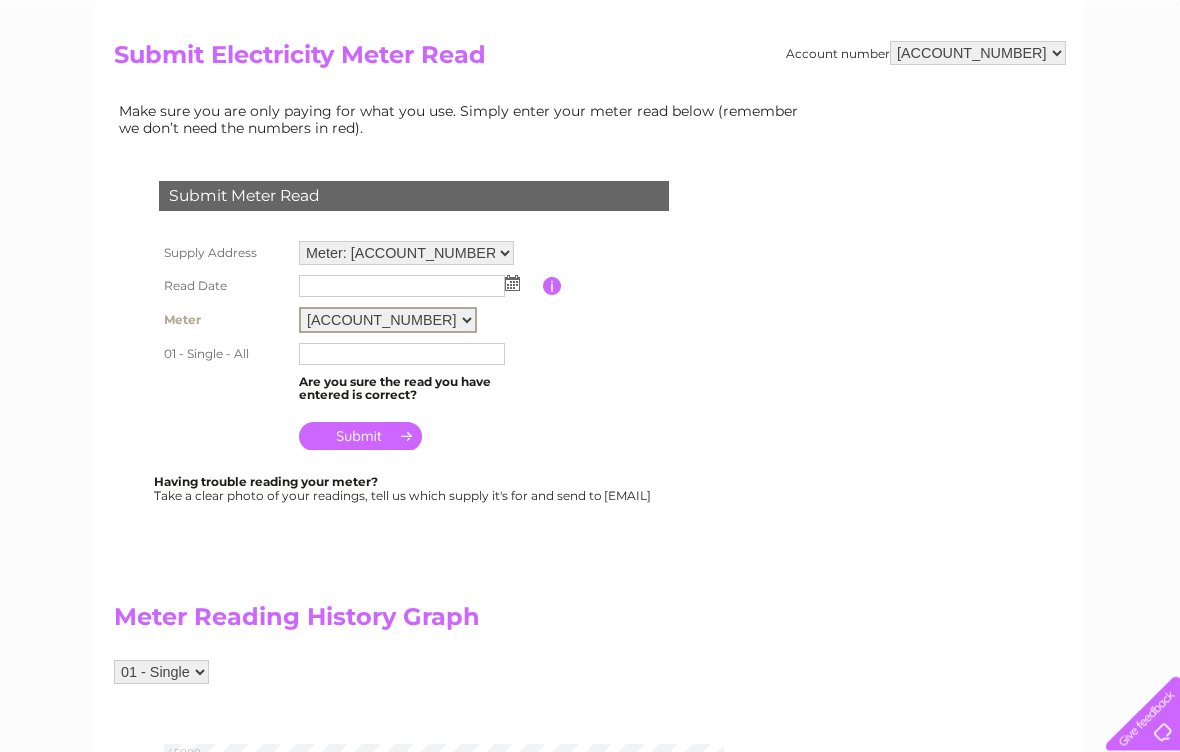 scroll, scrollTop: 189, scrollLeft: 0, axis: vertical 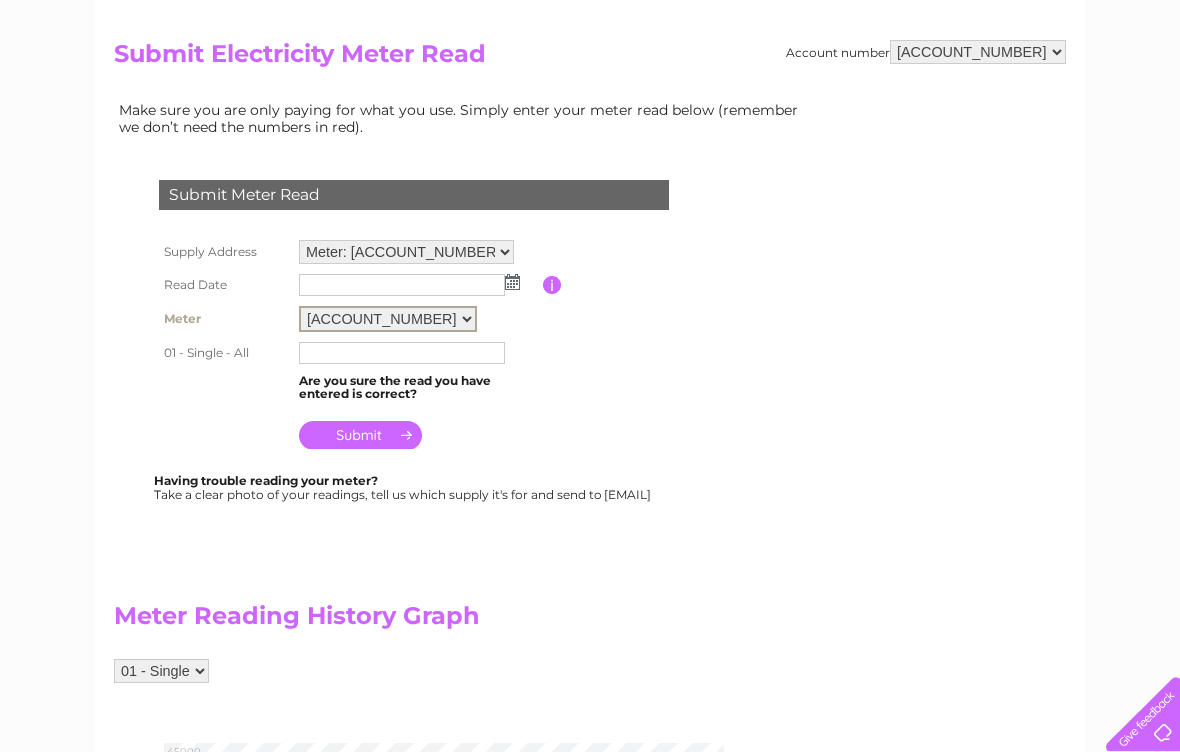 click on "Meter: P907833049 - 22 High Street South, Crail, Anstruther, KY10 3TE" at bounding box center [406, 252] 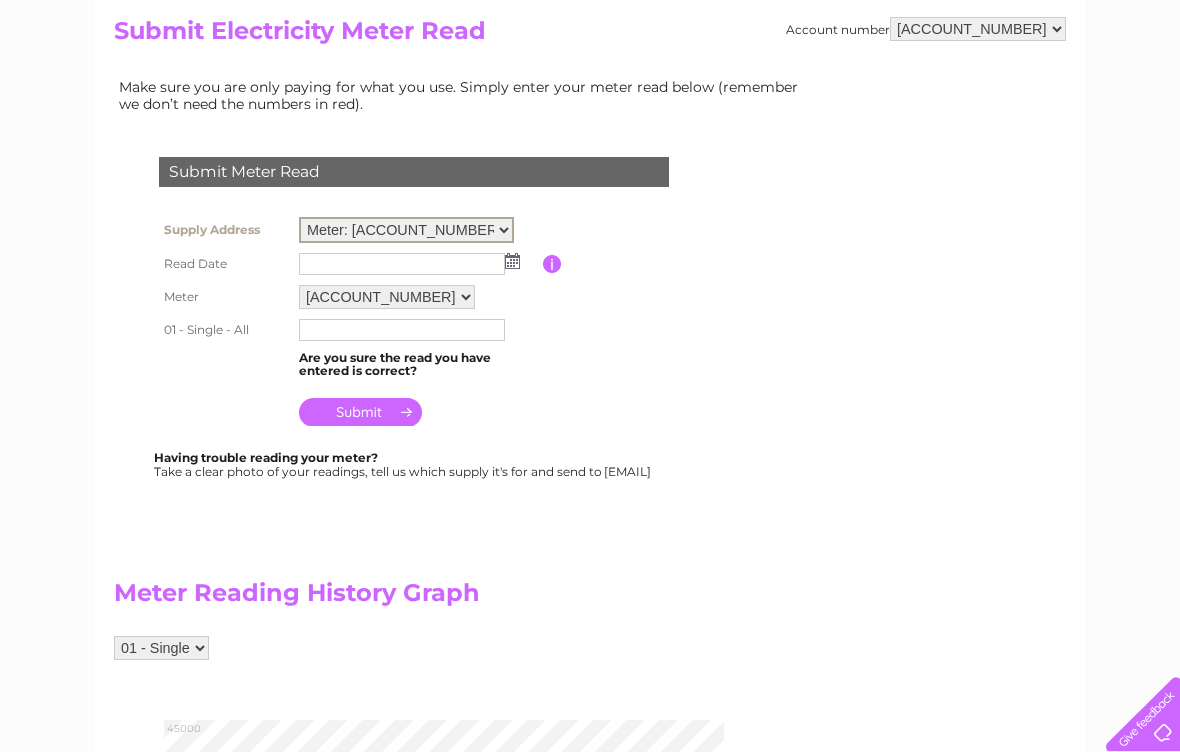 scroll, scrollTop: 211, scrollLeft: 0, axis: vertical 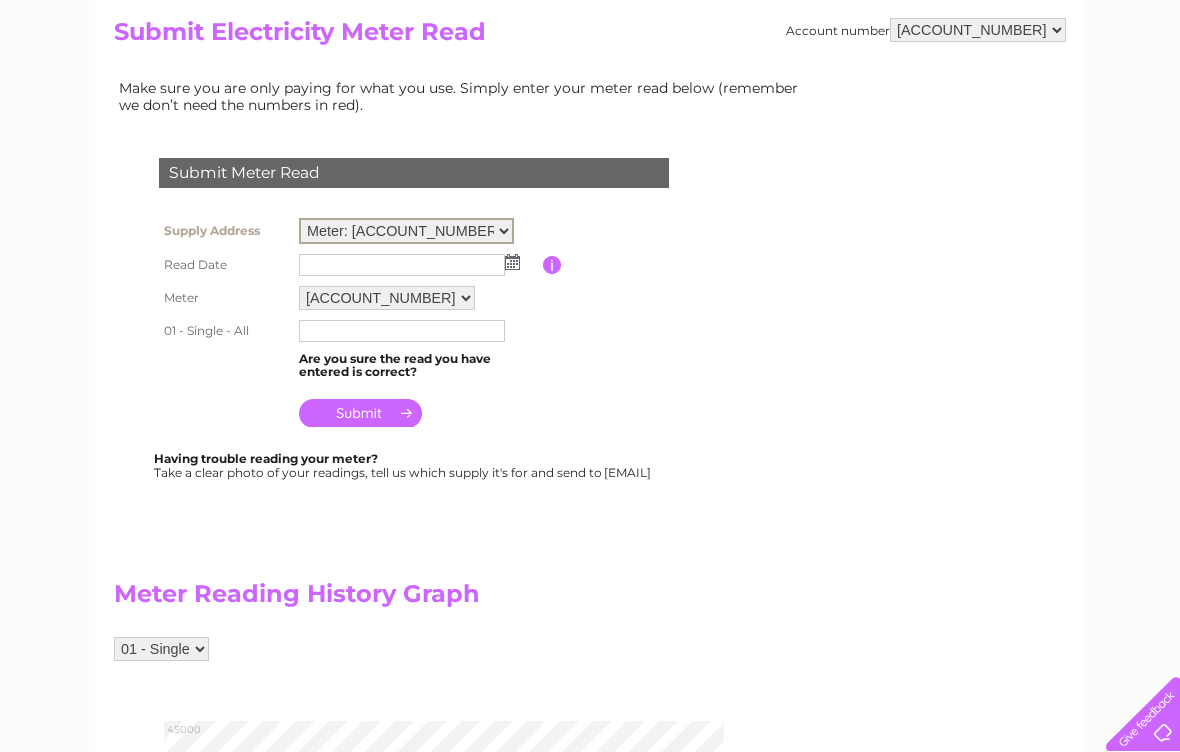click on "P907833049" at bounding box center [387, 298] 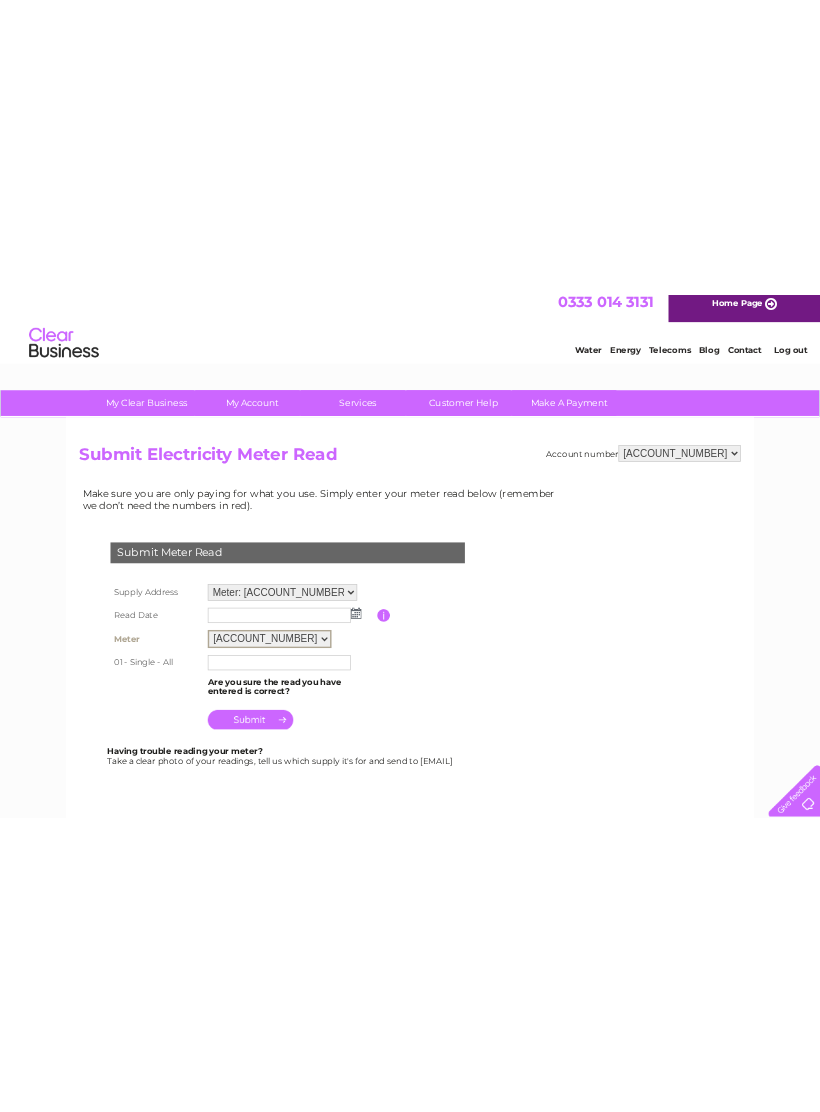 scroll, scrollTop: 0, scrollLeft: 0, axis: both 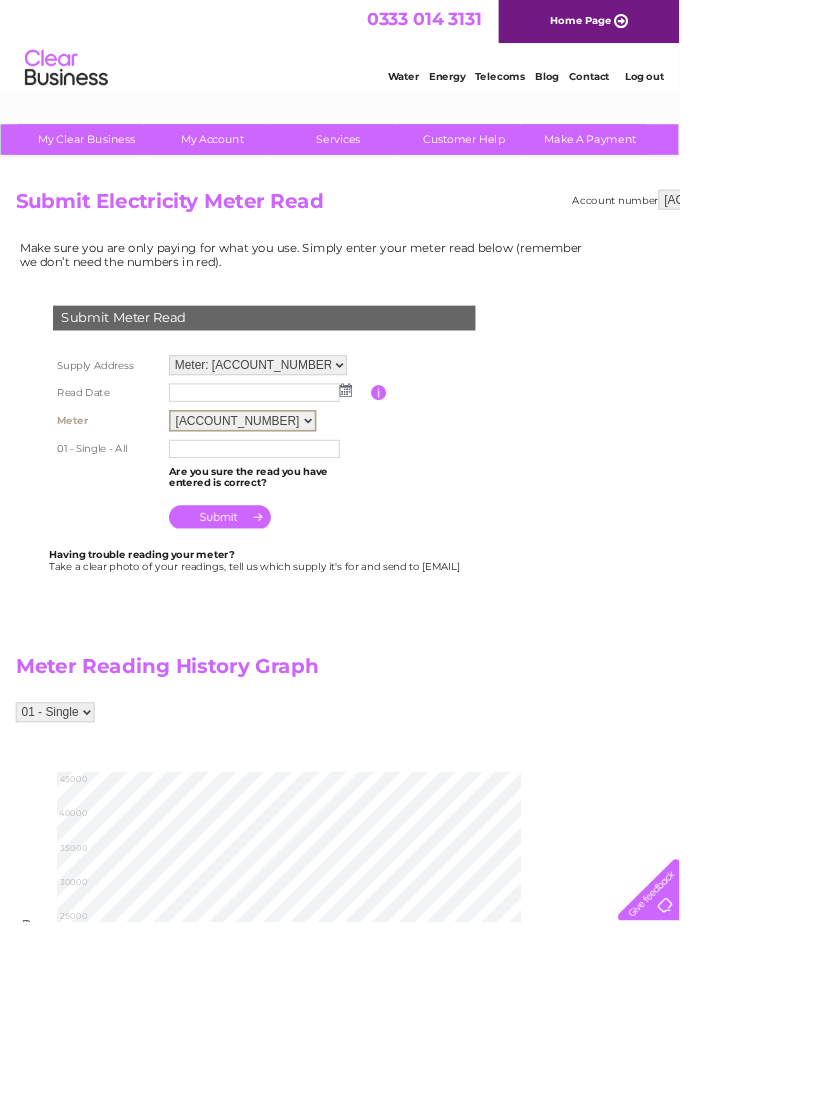 click on "1011851" at bounding box center (883, 241) 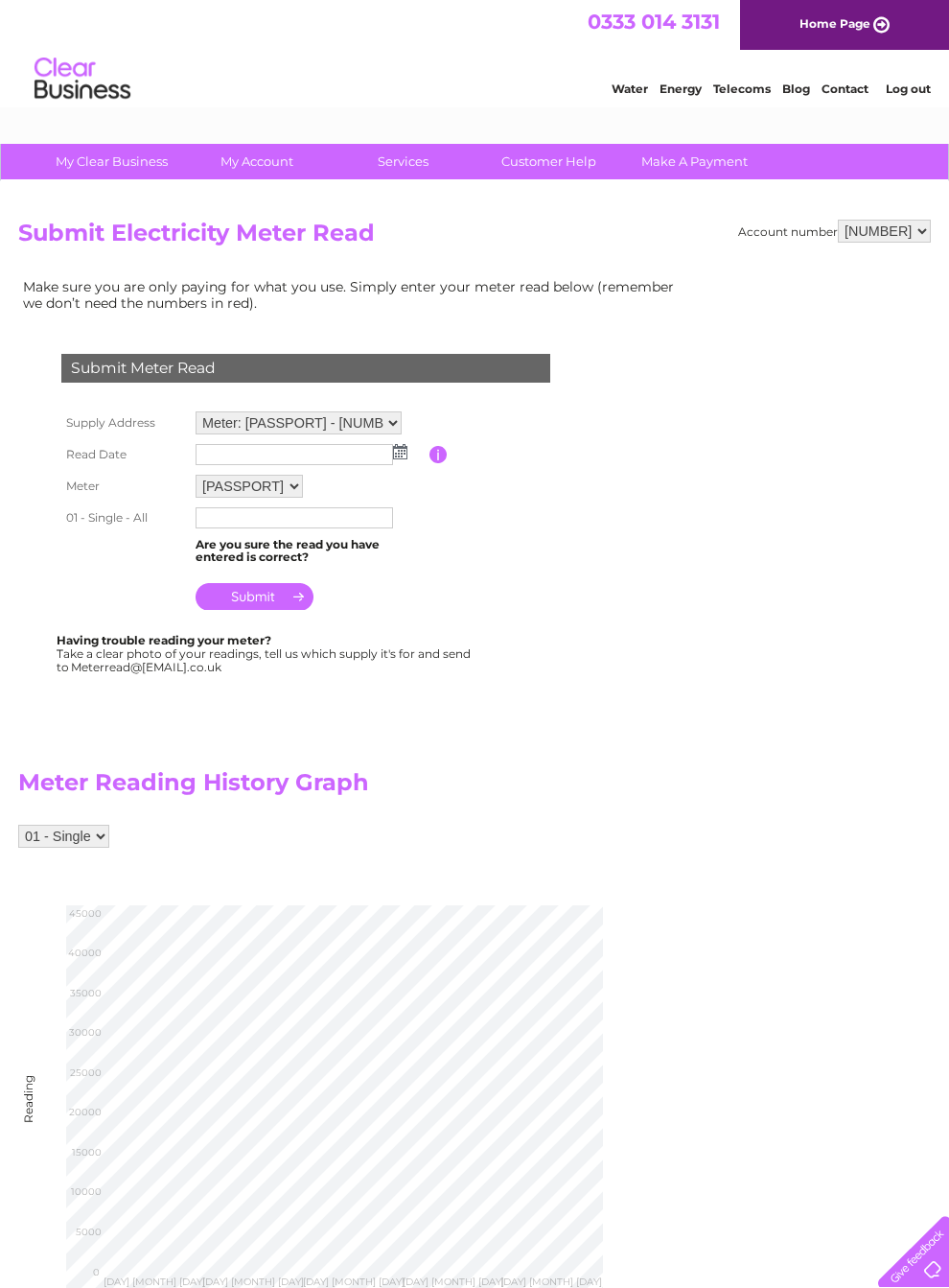 scroll, scrollTop: 0, scrollLeft: 0, axis: both 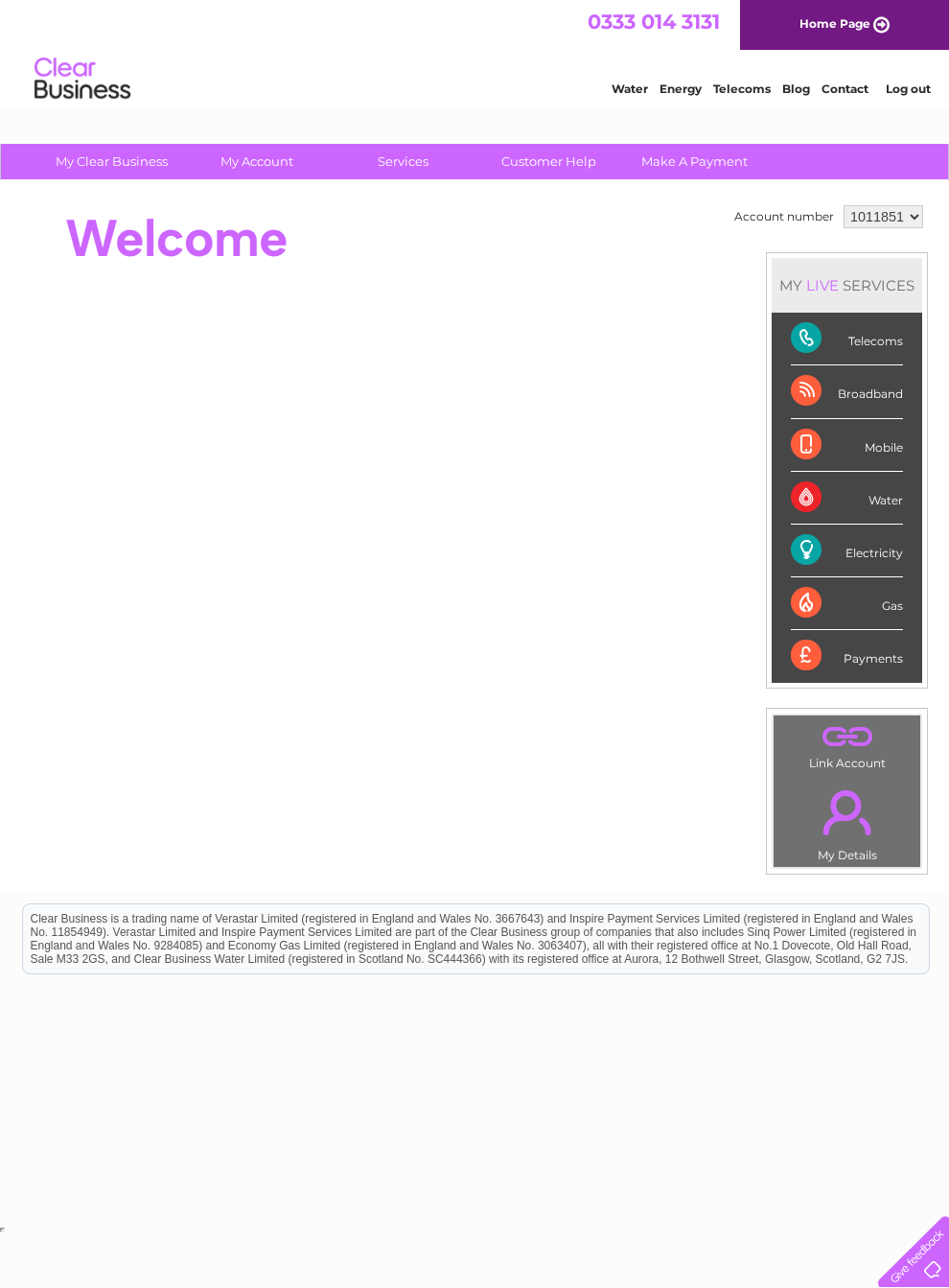 click on "Electricity" at bounding box center [846, 550] 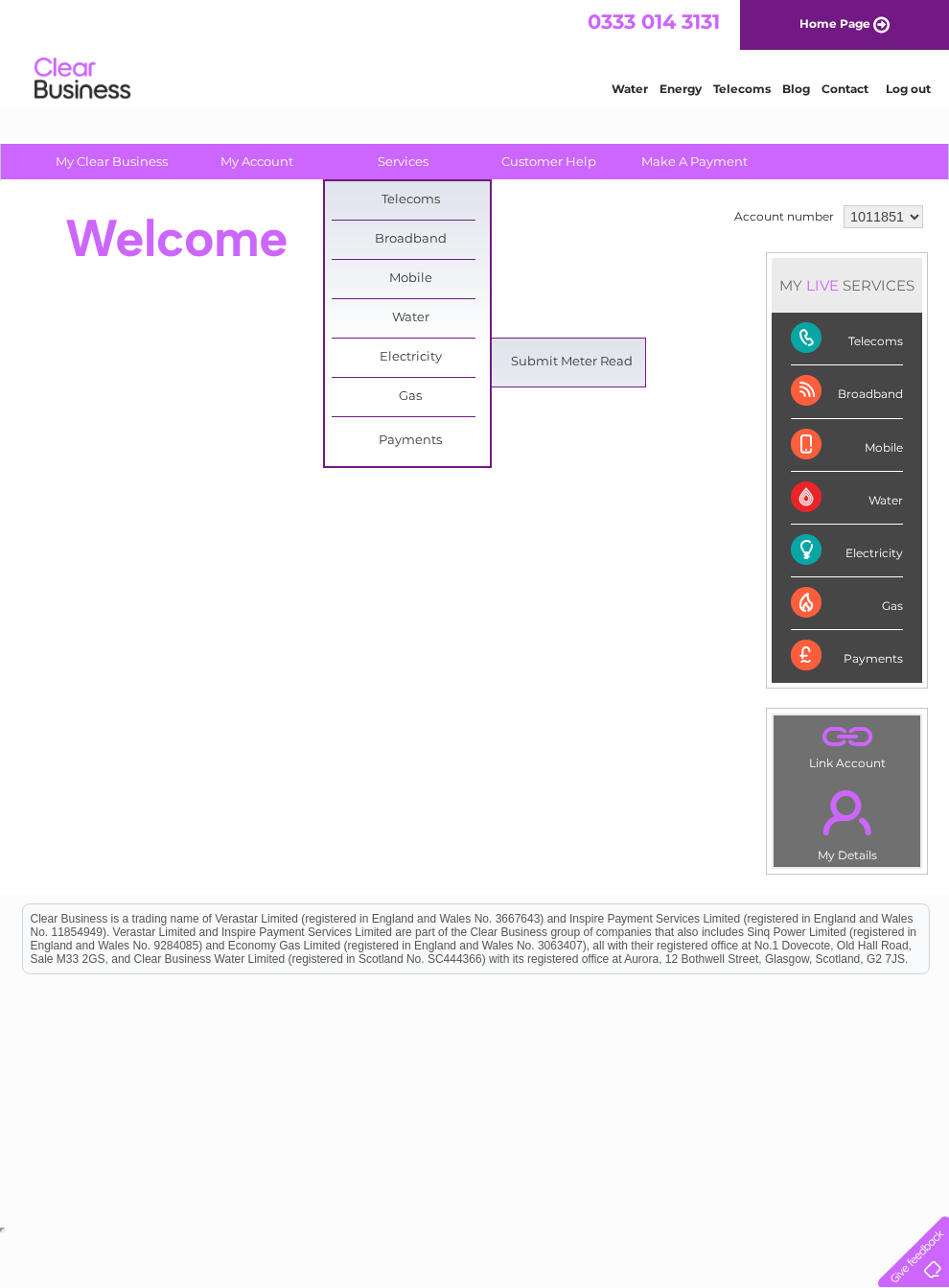 click on "Submit Meter Read" at bounding box center [571, 363] 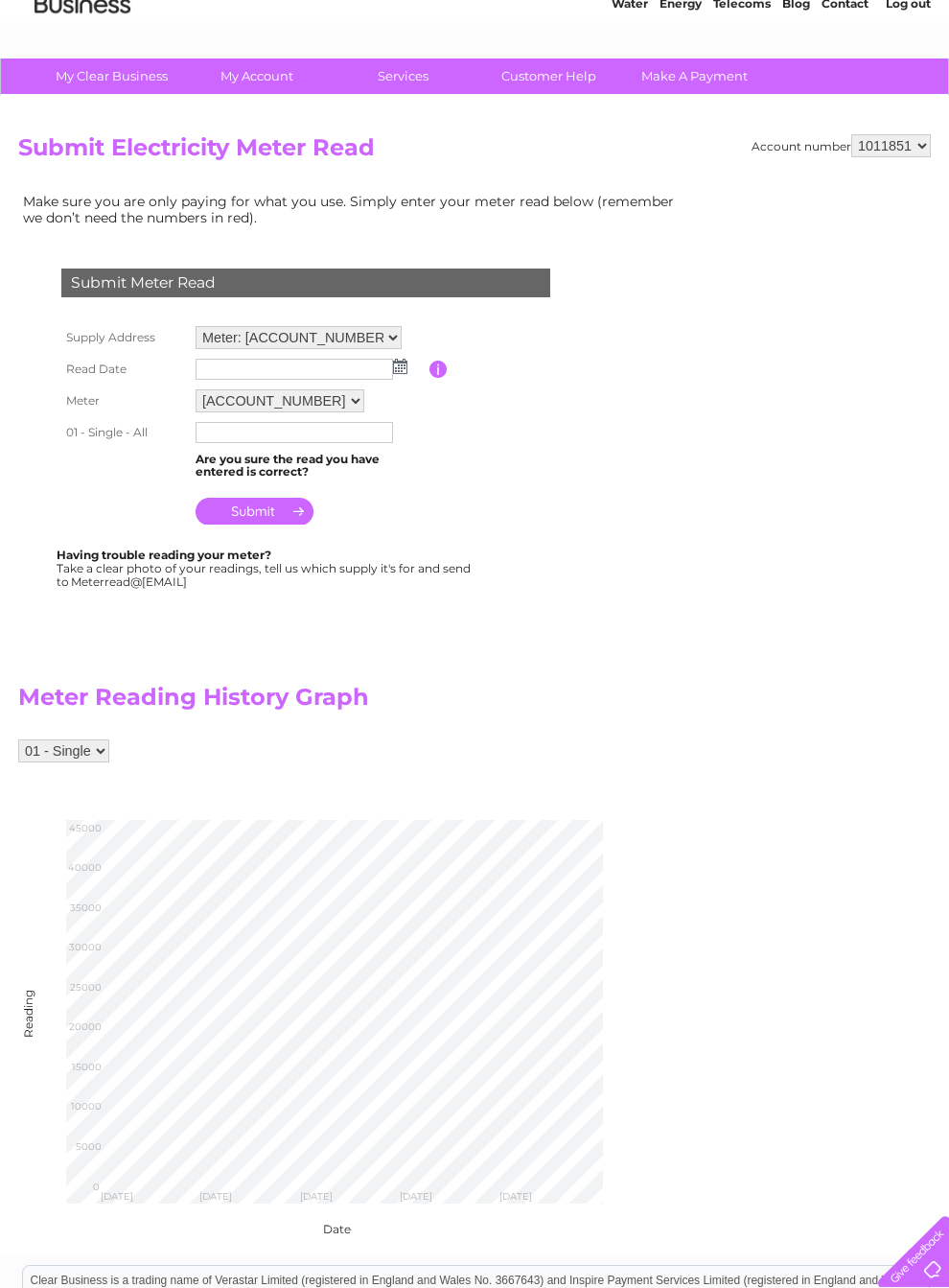 scroll, scrollTop: 86, scrollLeft: 0, axis: vertical 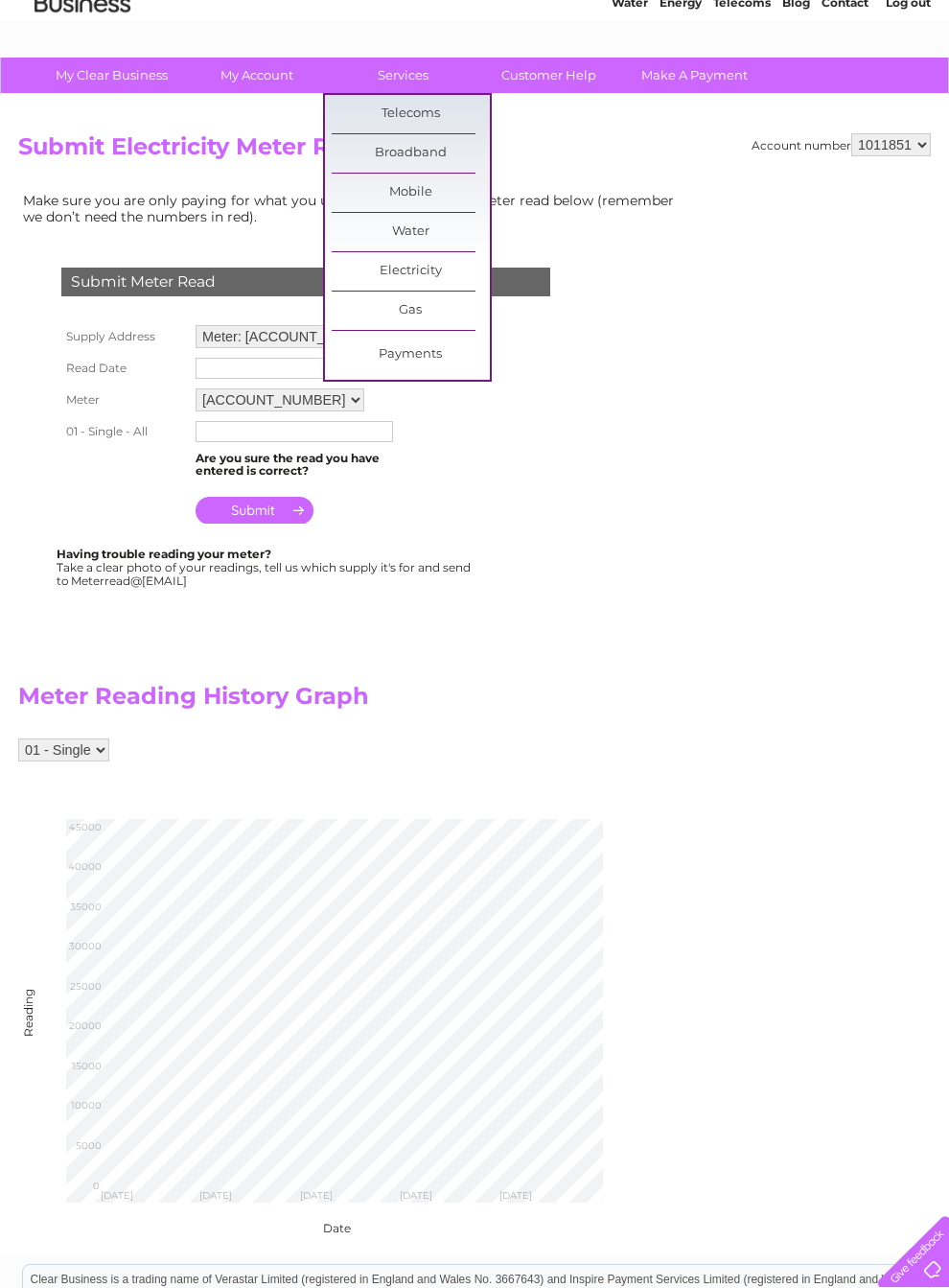 click on "Payments" at bounding box center (410, 355) 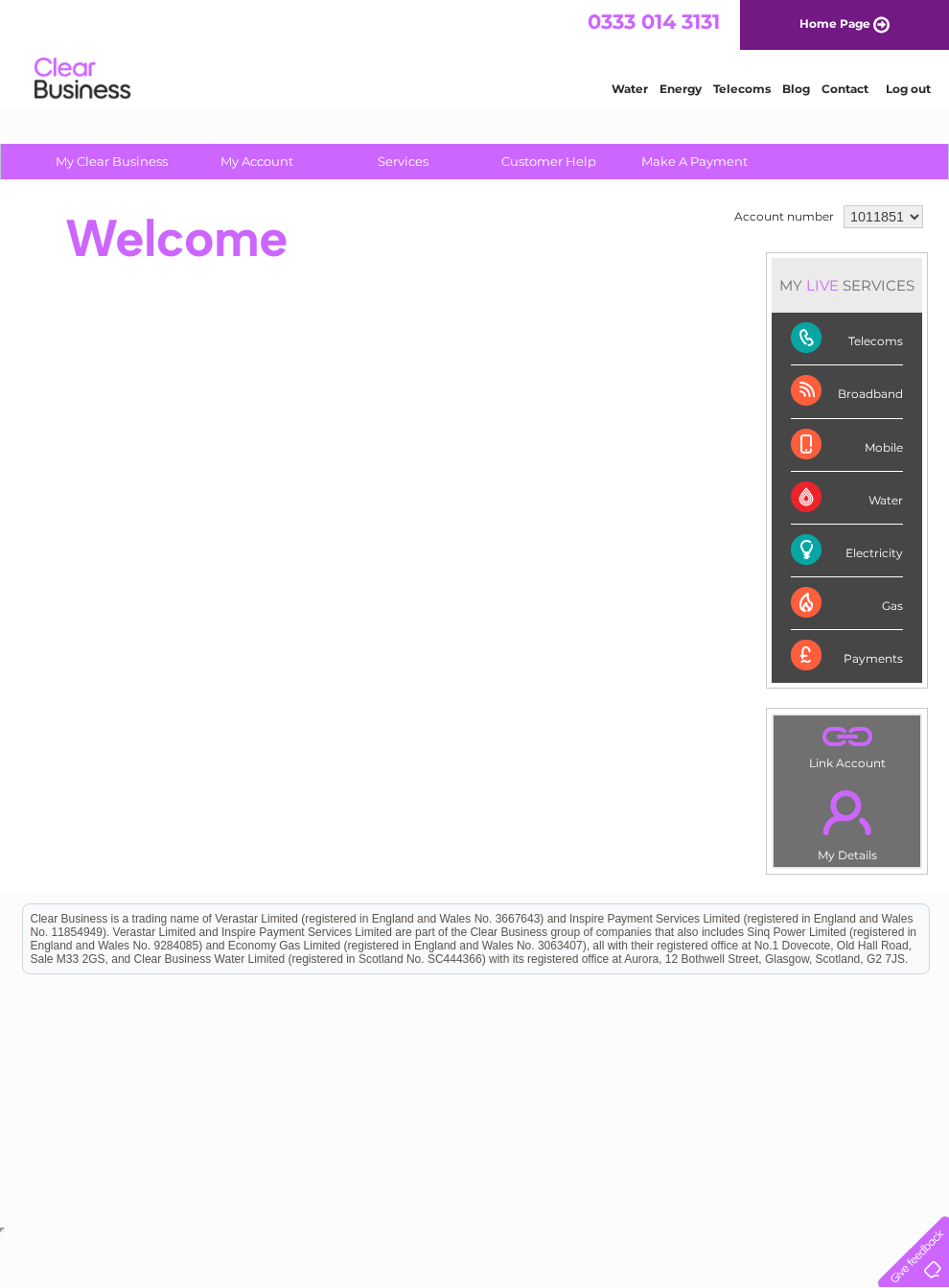 scroll, scrollTop: 0, scrollLeft: 0, axis: both 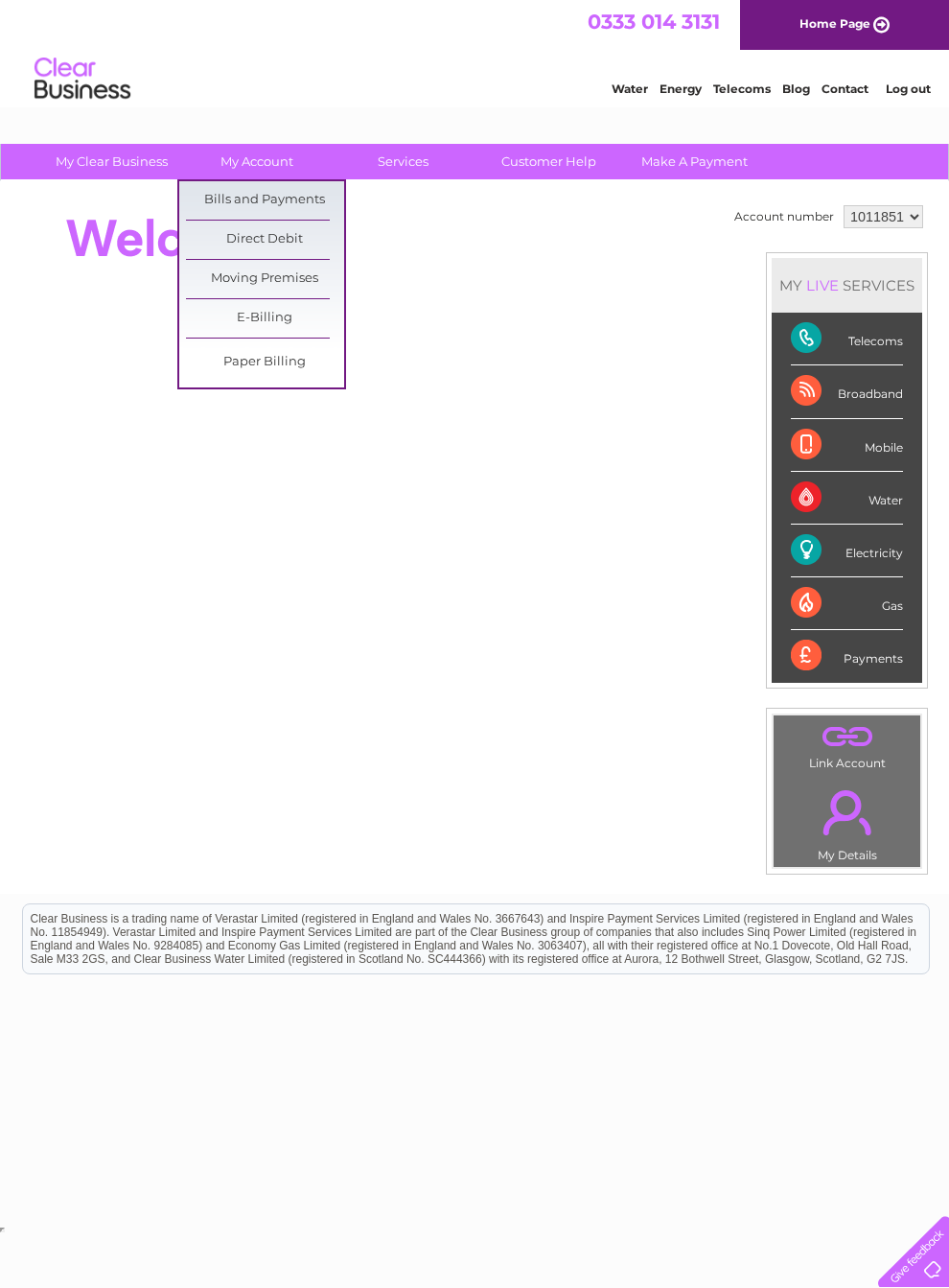 click on "Bills and Payments" at bounding box center (265, 200) 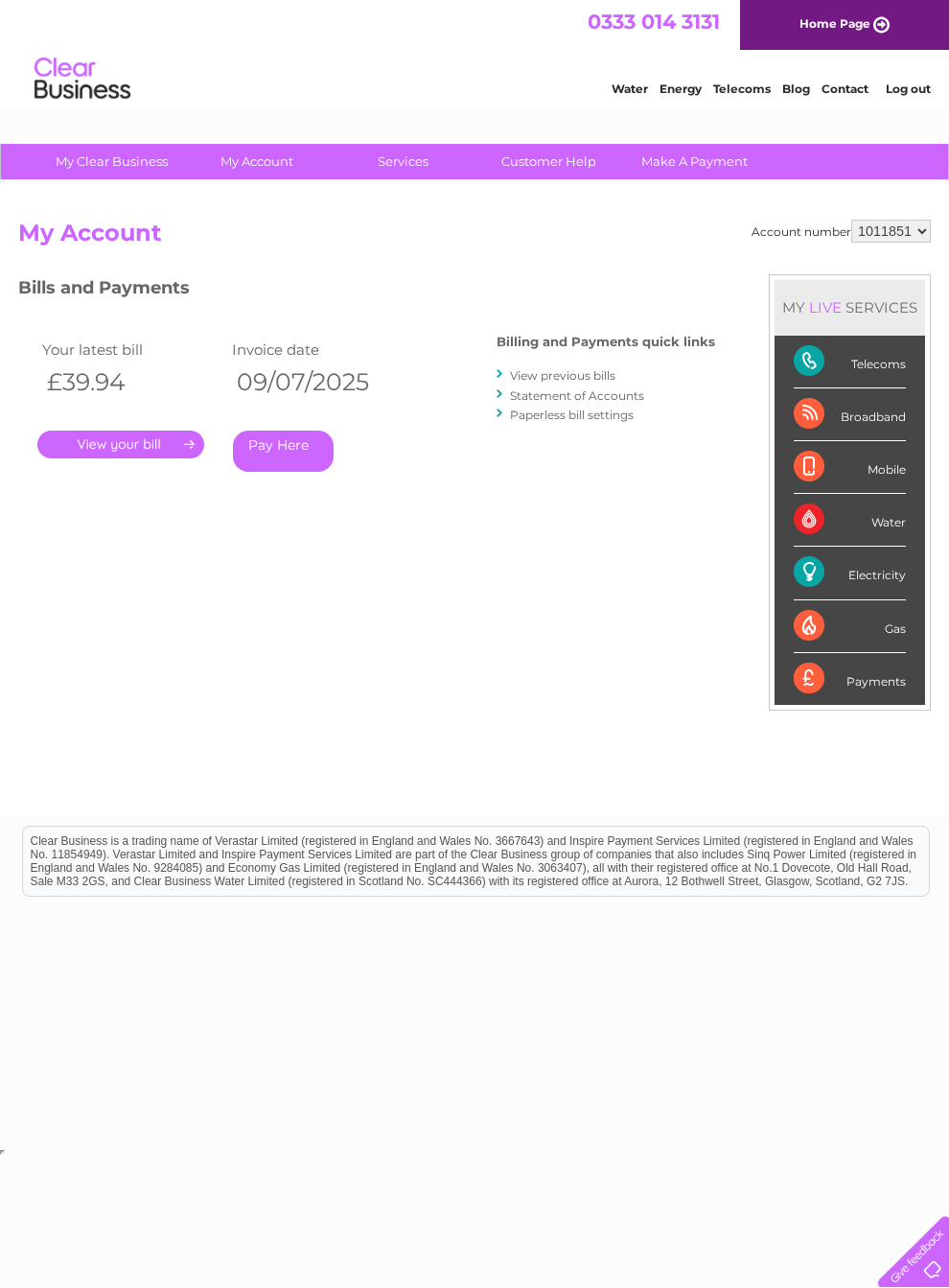 scroll, scrollTop: 0, scrollLeft: 0, axis: both 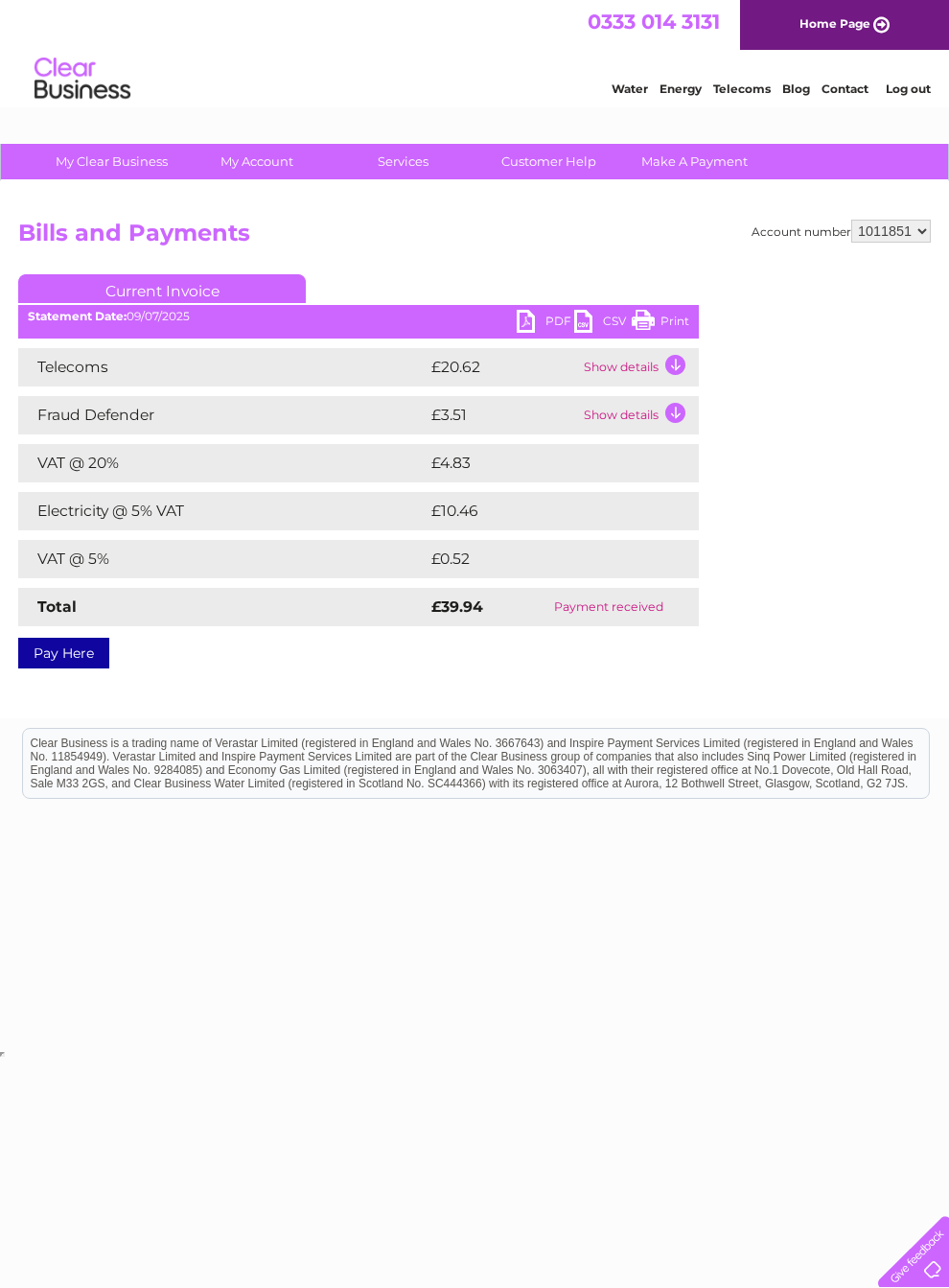 click on "Account number    1011851
Bills and Payments
Current Invoice
PDF
CSV
Print" at bounding box center [474, 440] 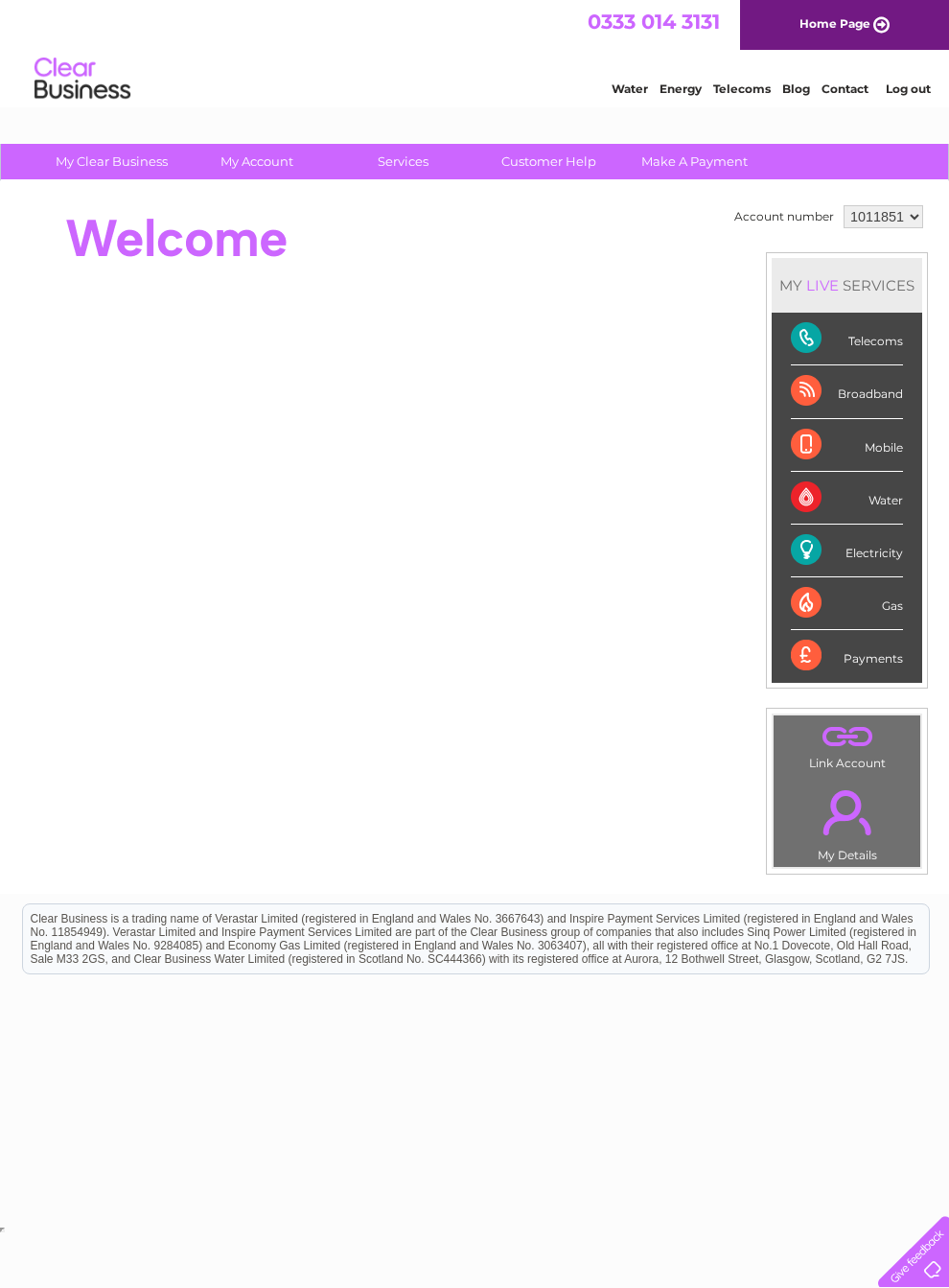 scroll, scrollTop: 0, scrollLeft: 0, axis: both 